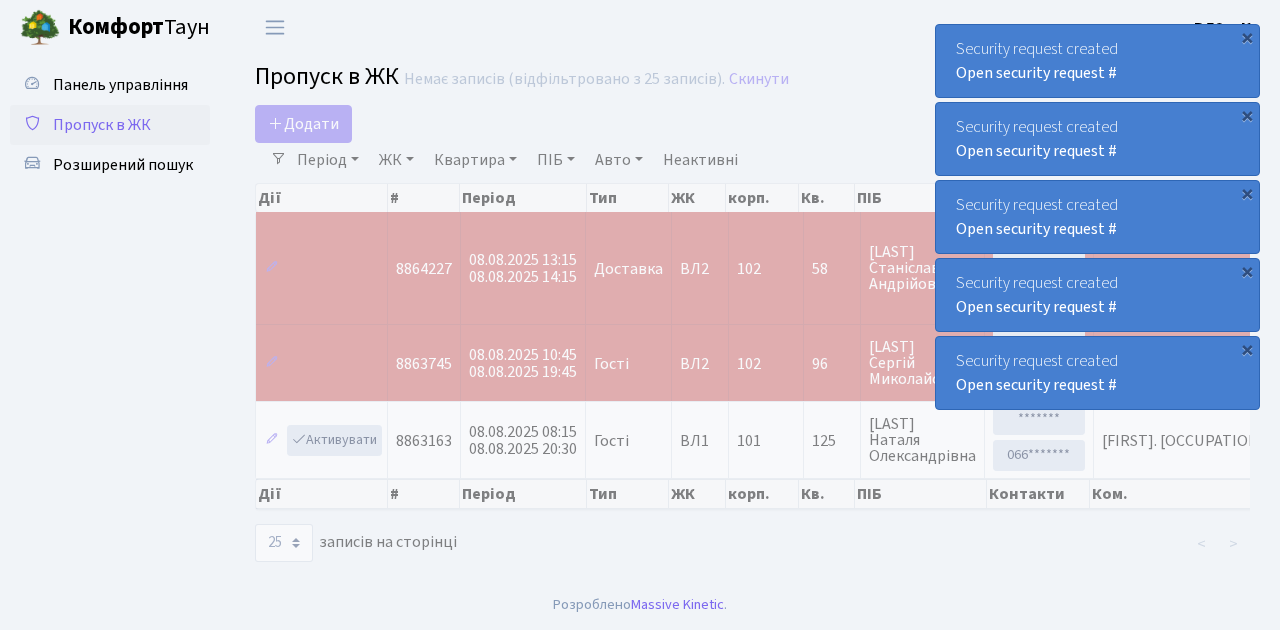 select on "25" 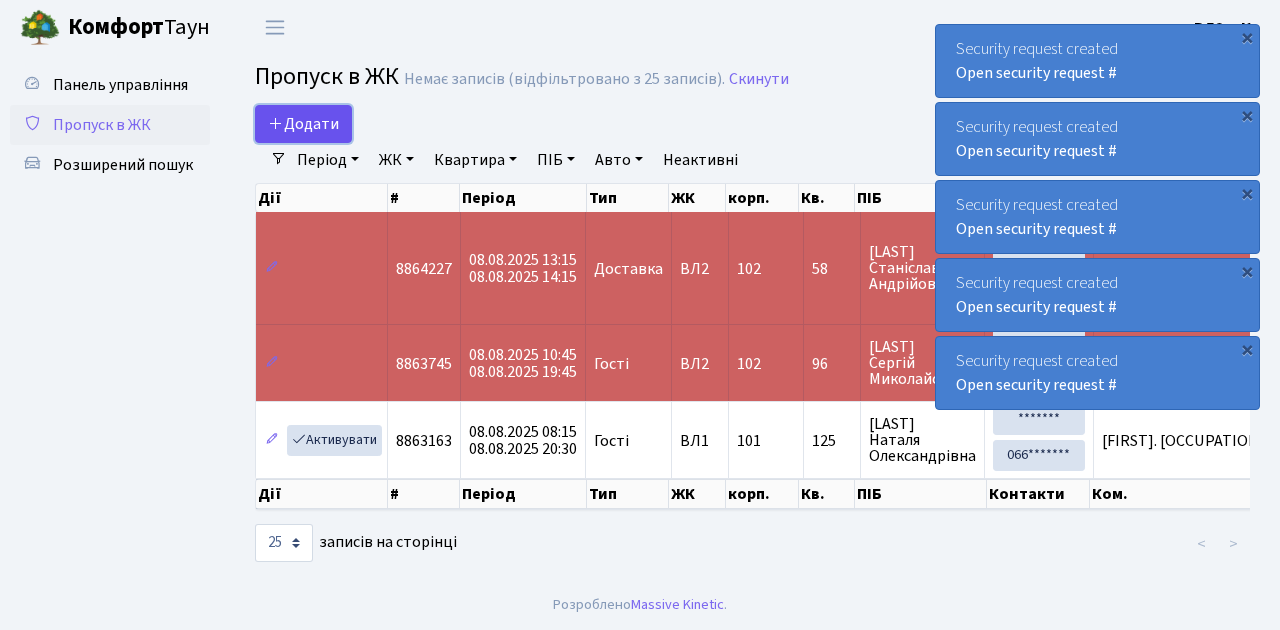 click on "Додати" at bounding box center (303, 124) 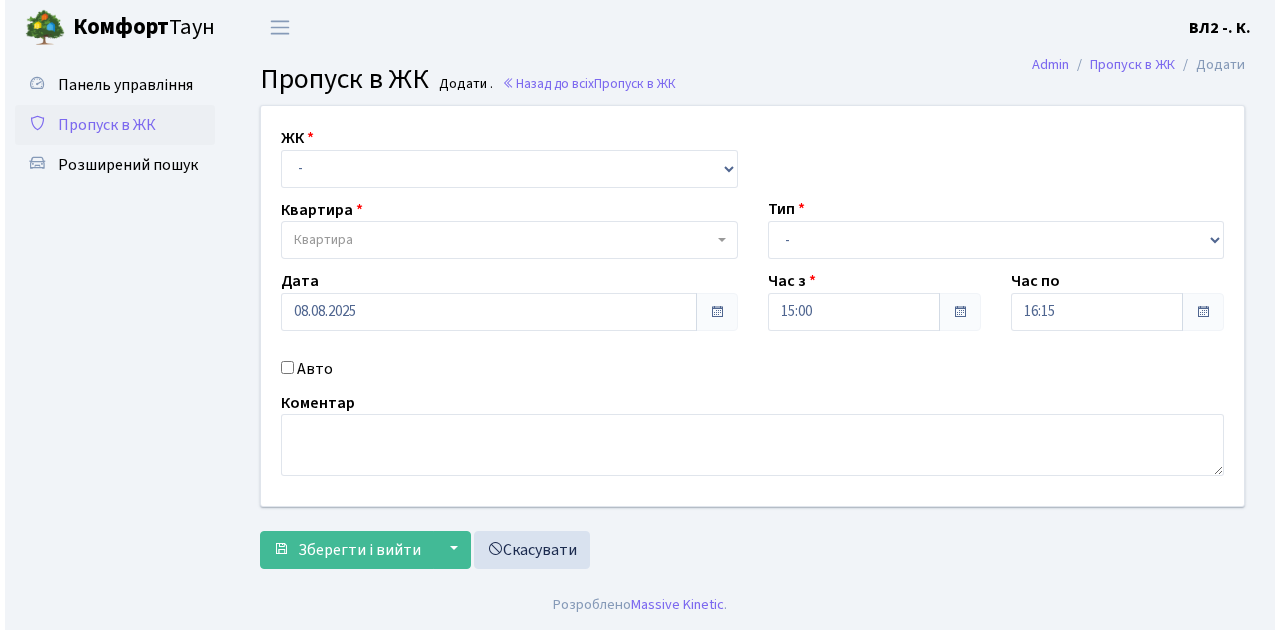 scroll, scrollTop: 0, scrollLeft: 0, axis: both 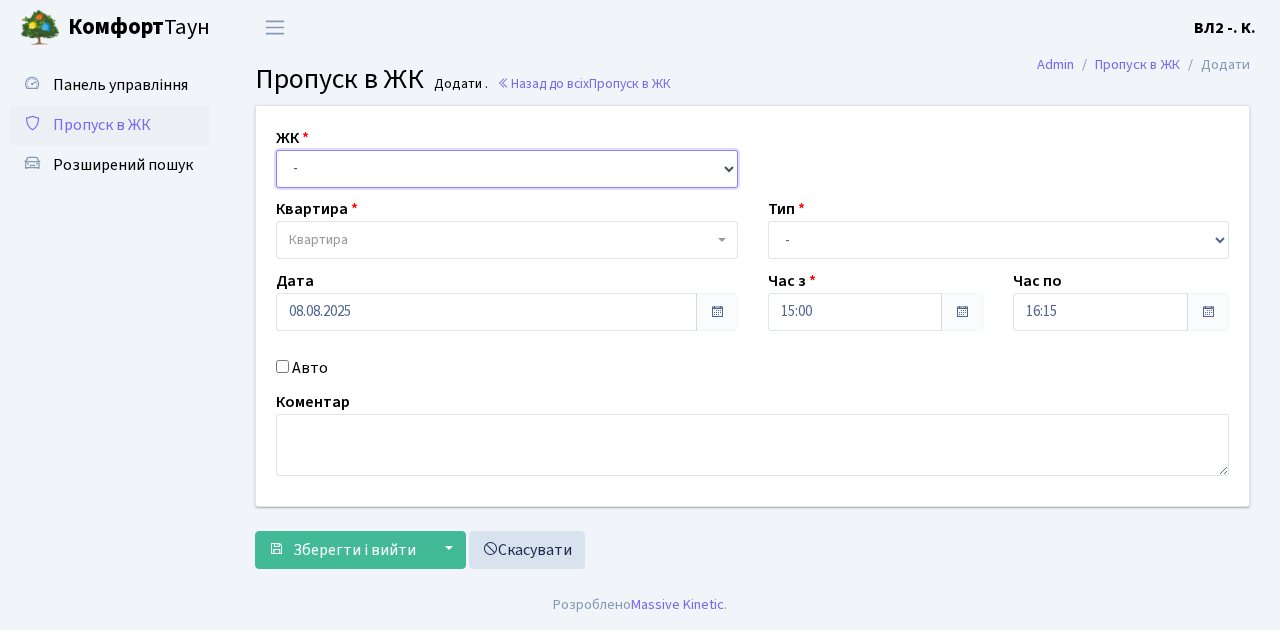 click on "-
ВЛ1, Ужгородський пров., 4/1
ВЛ2, Голосіївський просп., 76
ВЛ3, пр.Голосіївський, 78/2" at bounding box center [507, 169] 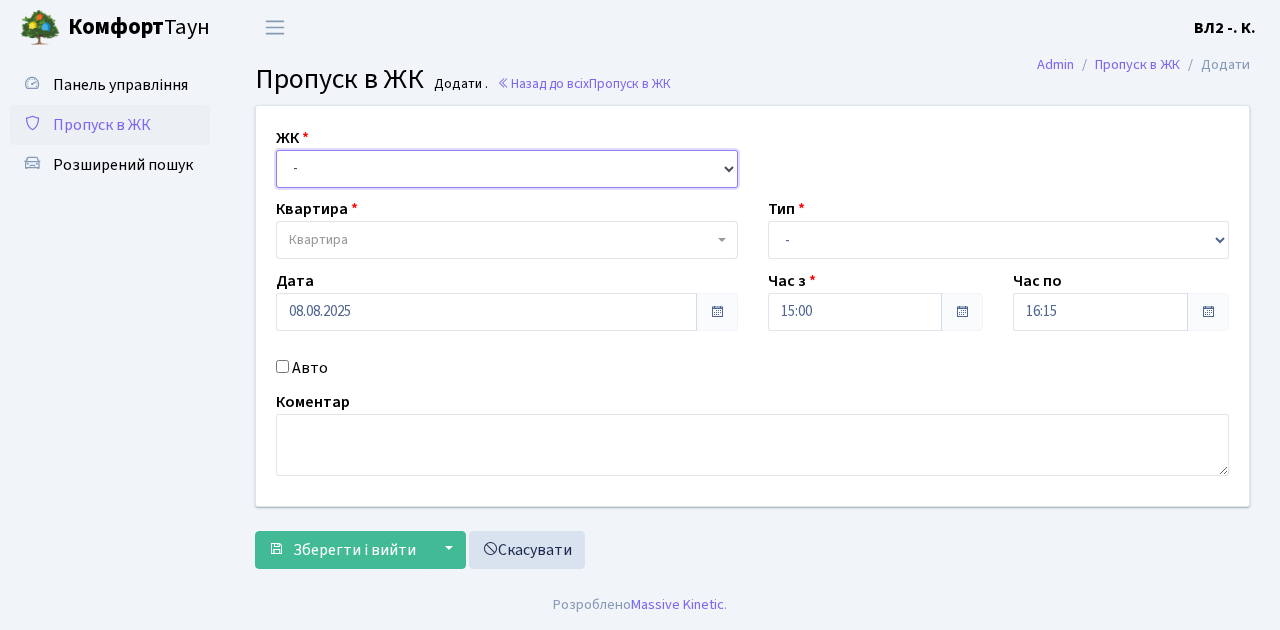 select on "317" 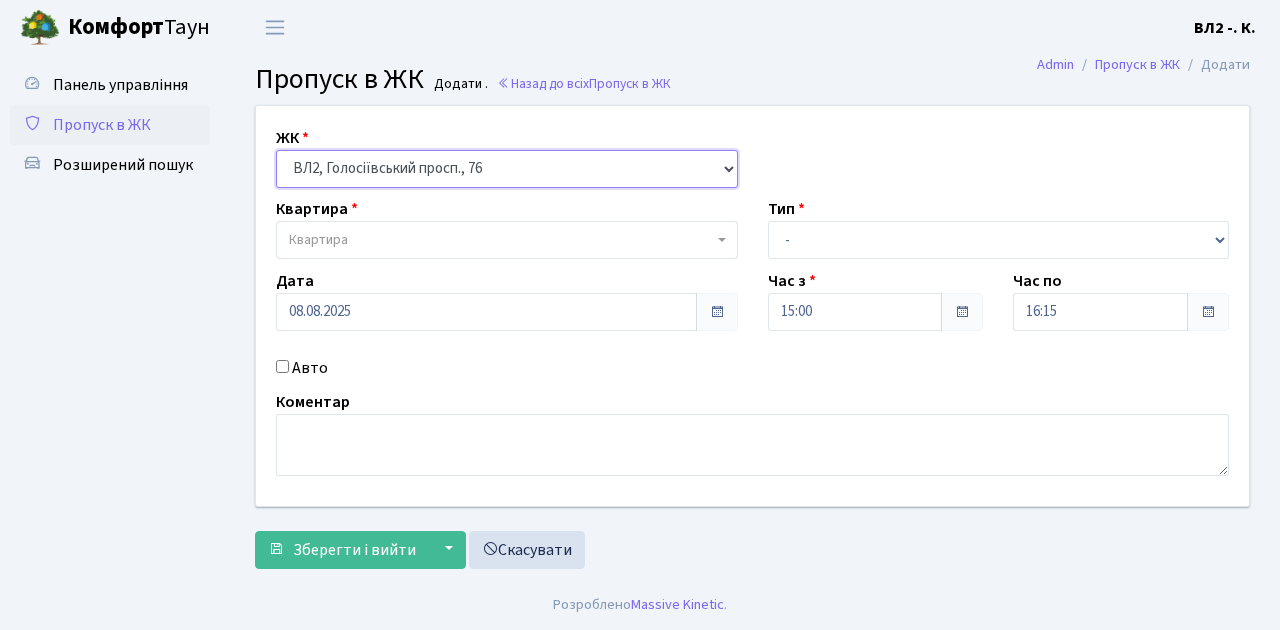 click on "-
ВЛ1, Ужгородський пров., 4/1
ВЛ2, Голосіївський просп., 76
ВЛ3, пр.Голосіївський, 78/2" at bounding box center [507, 169] 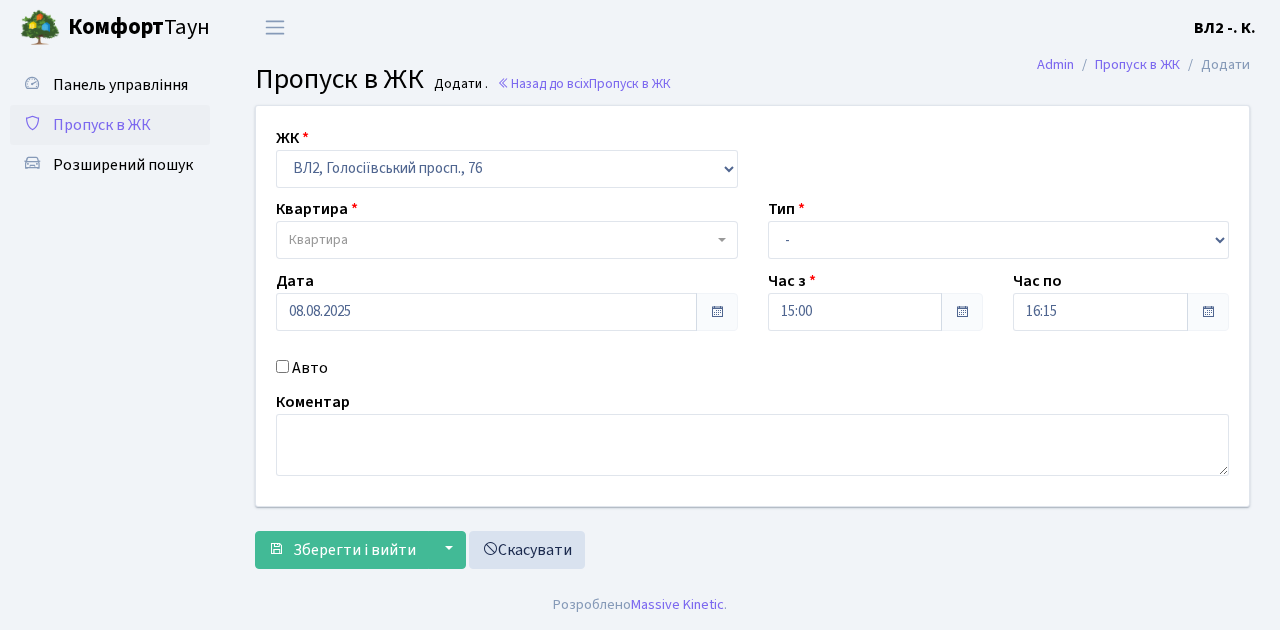 click on "Квартира" at bounding box center [507, 240] 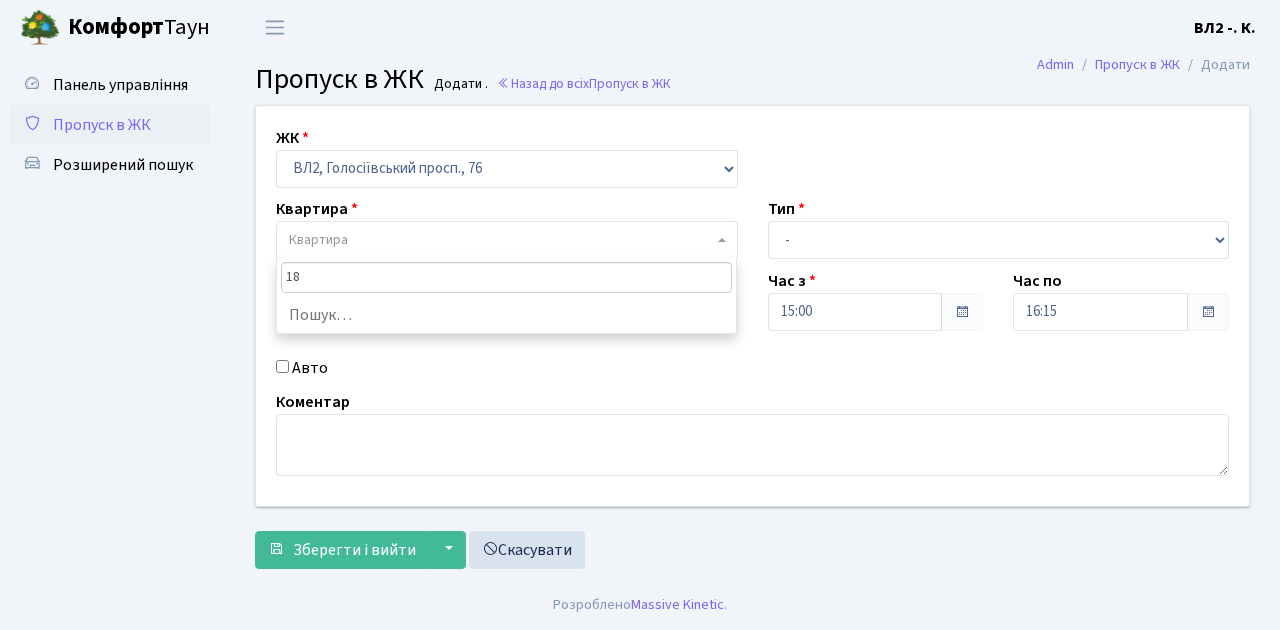 type on "188" 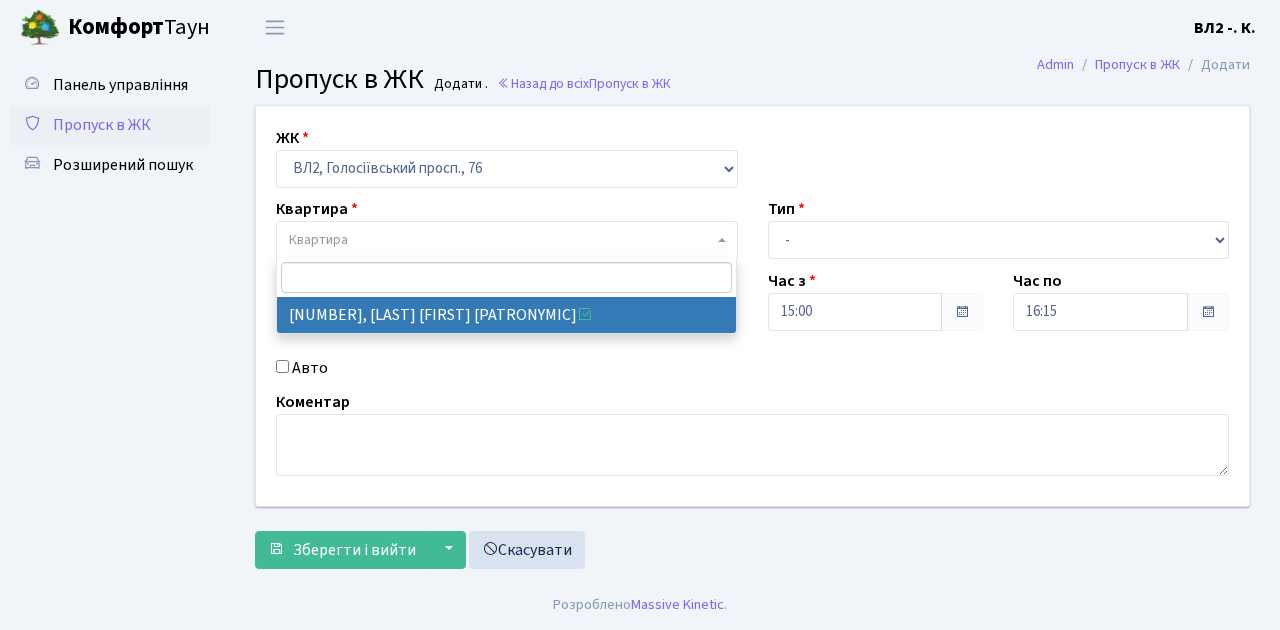 select on "40000" 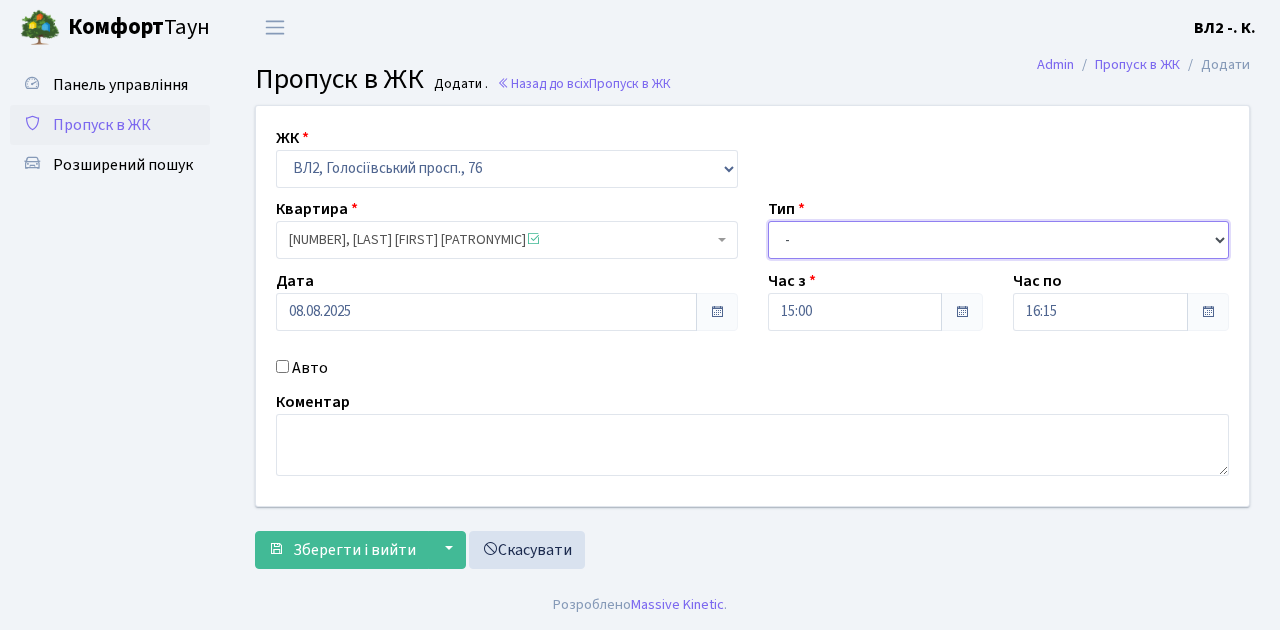 click on "-
Доставка
Таксі
Гості
Сервіс" at bounding box center [999, 240] 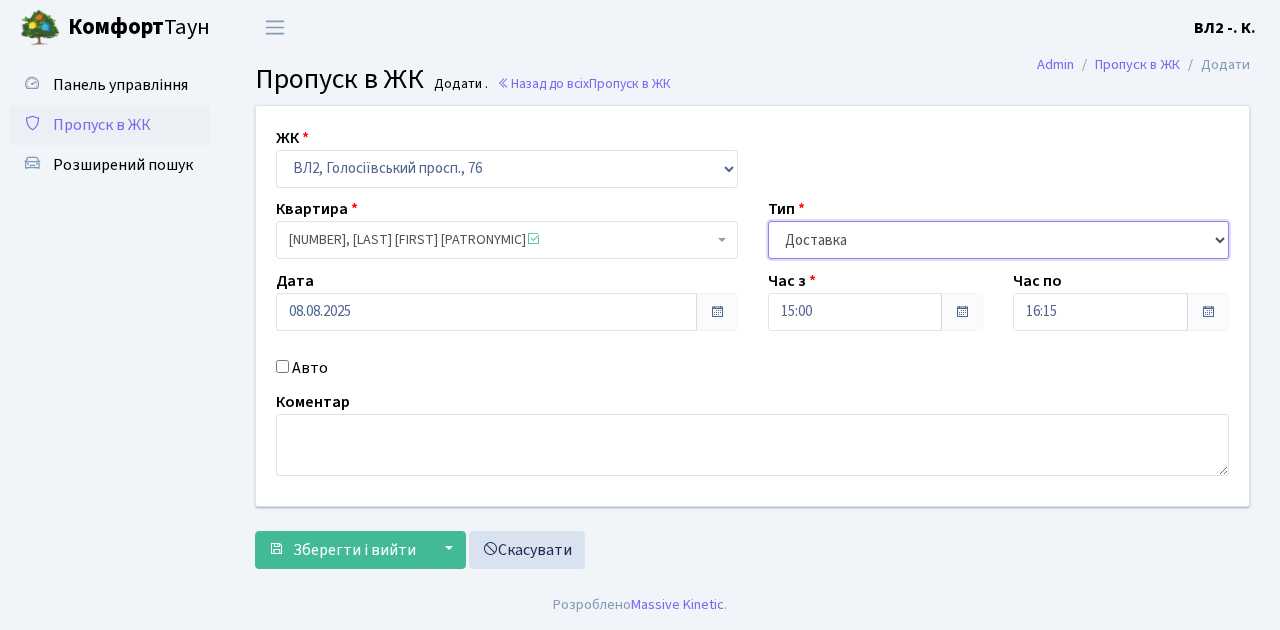 click on "-
Доставка
Таксі
Гості
Сервіс" at bounding box center (999, 240) 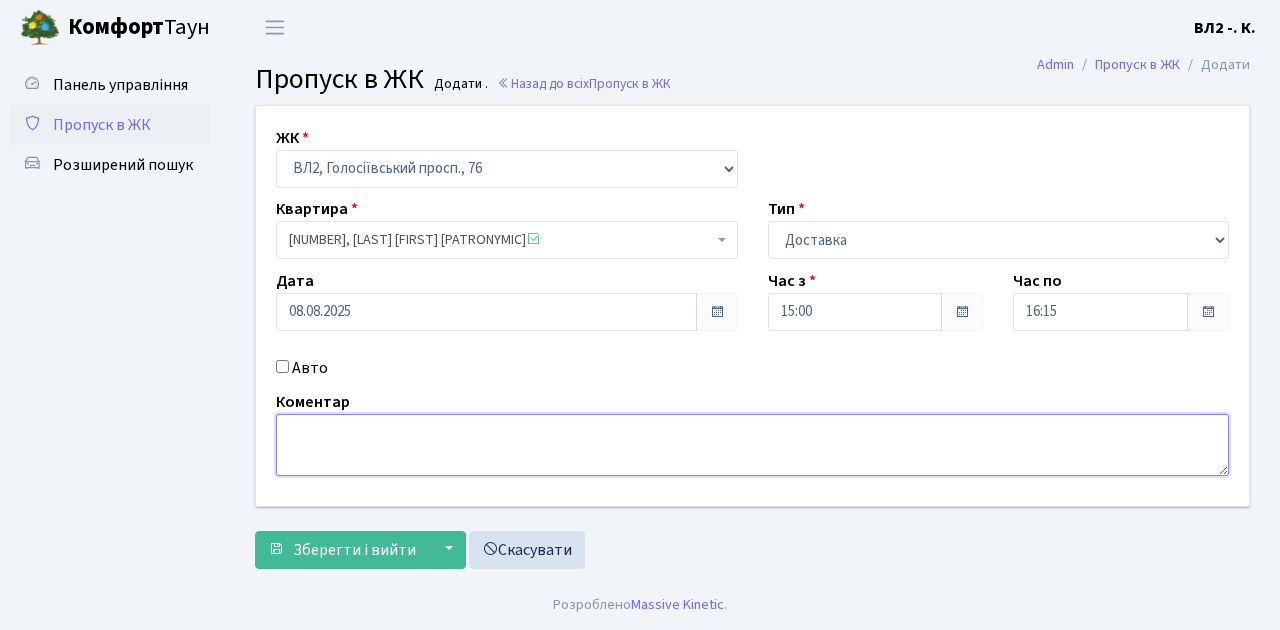 click at bounding box center [752, 445] 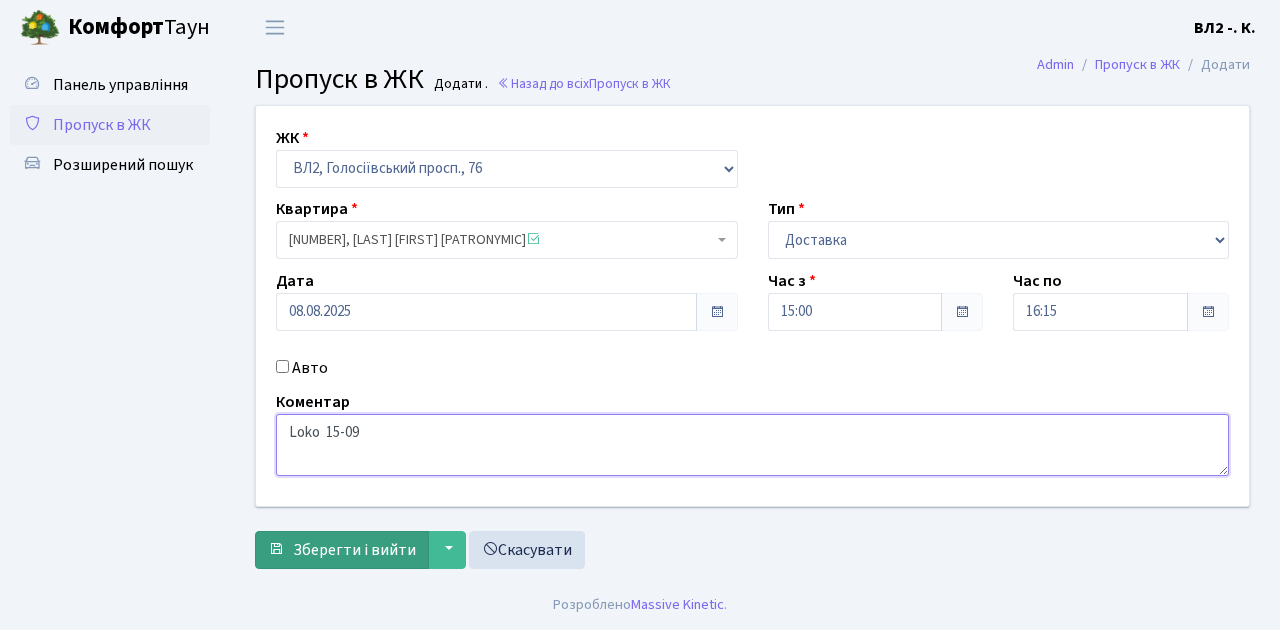 type on "Loko  15-09" 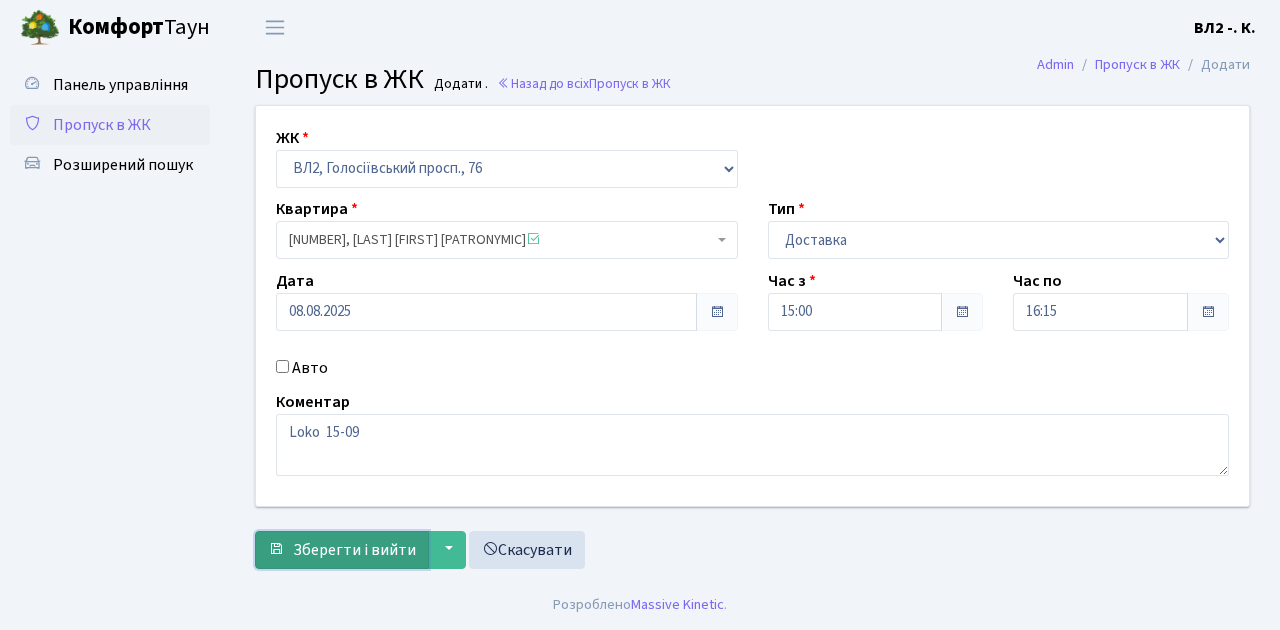 click on "Зберегти і вийти" at bounding box center (354, 550) 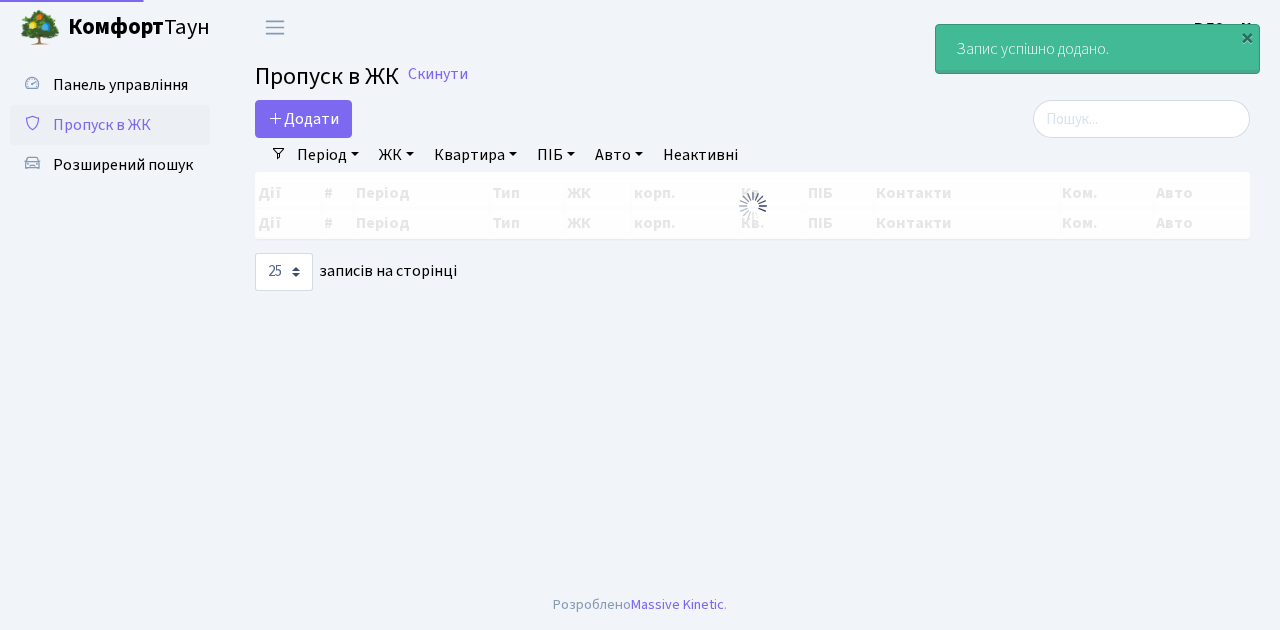 select on "25" 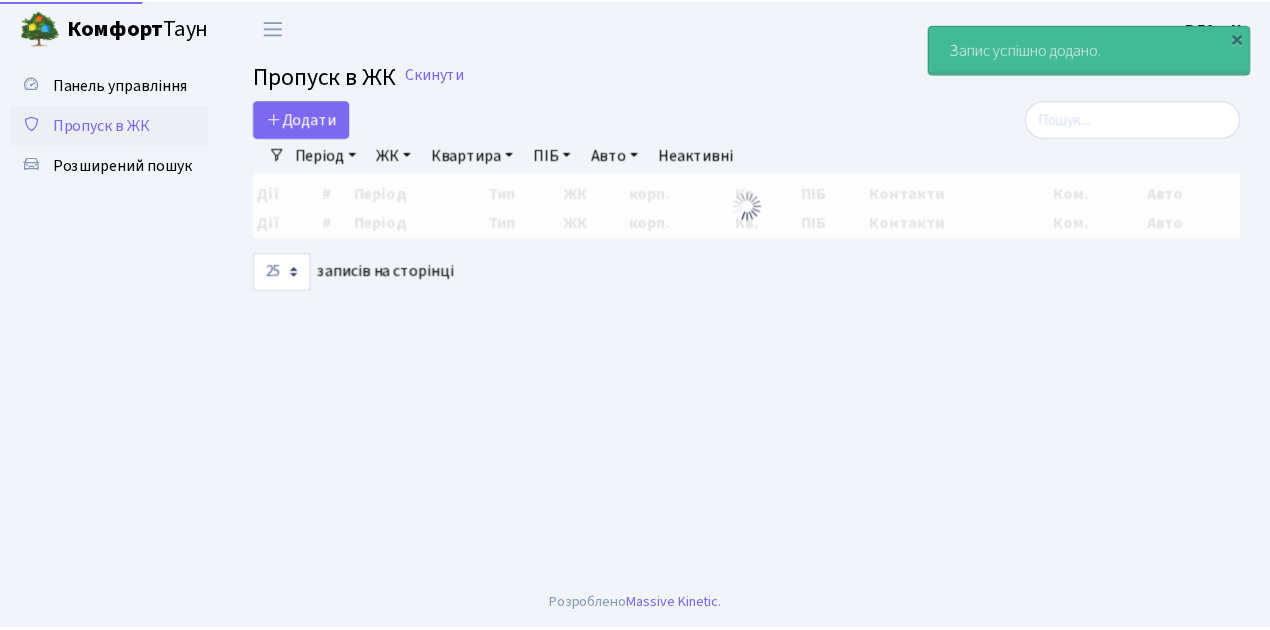 scroll, scrollTop: 0, scrollLeft: 0, axis: both 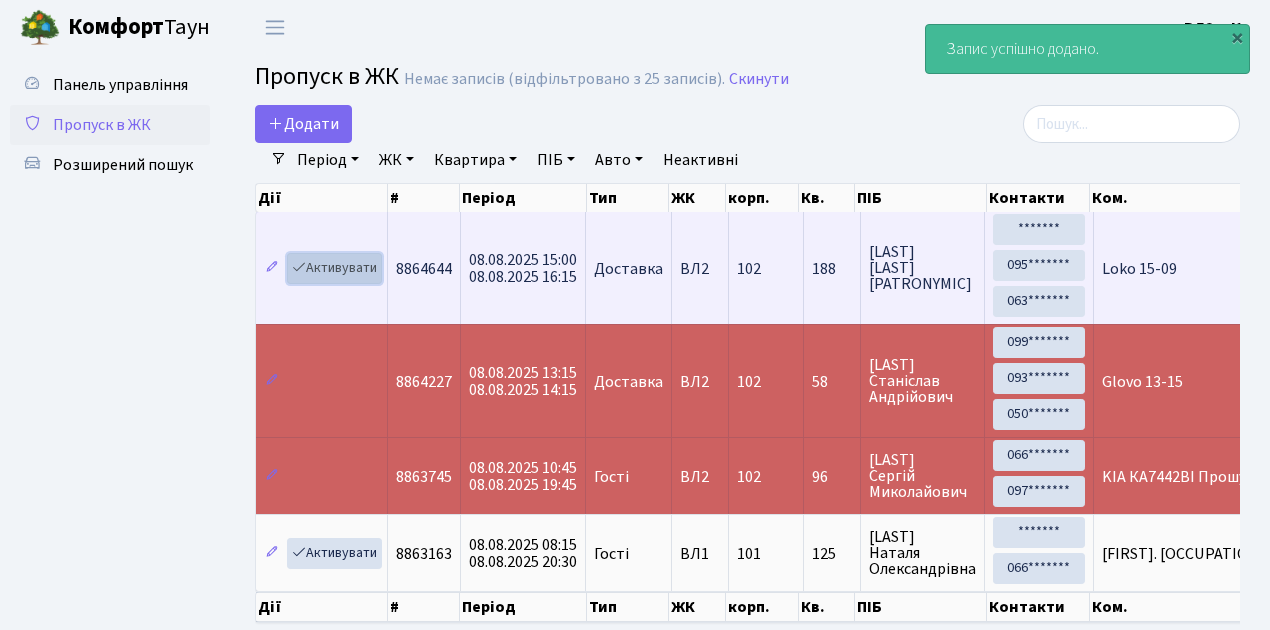 click on "Активувати" at bounding box center [334, 268] 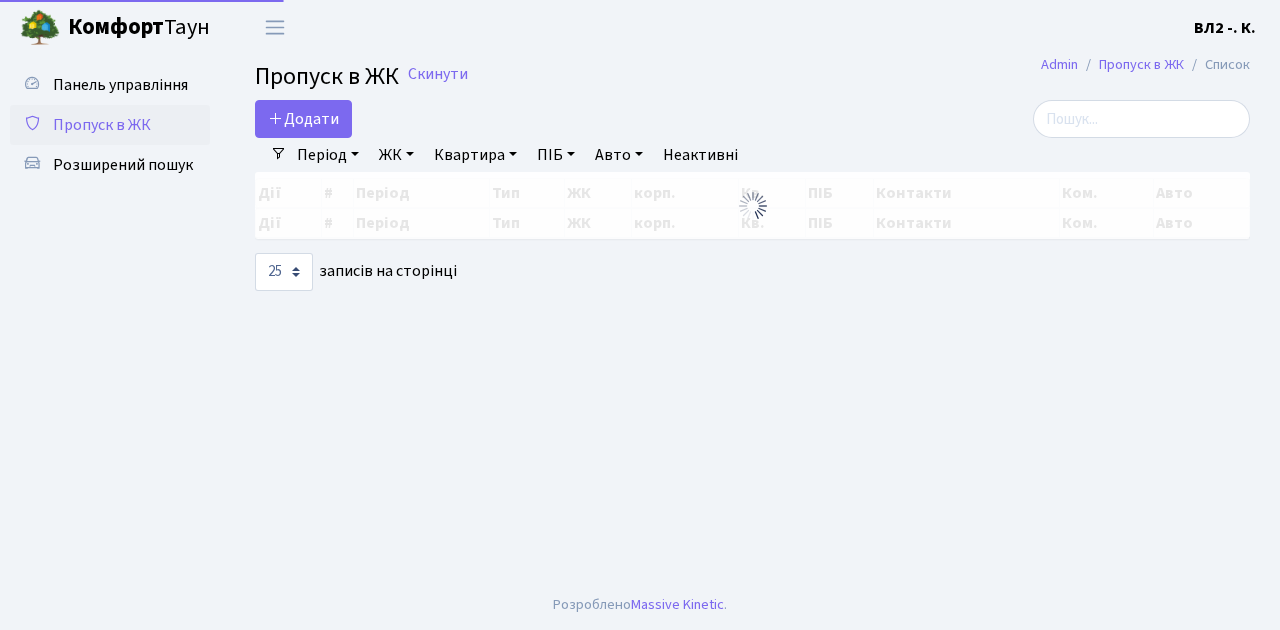 select on "25" 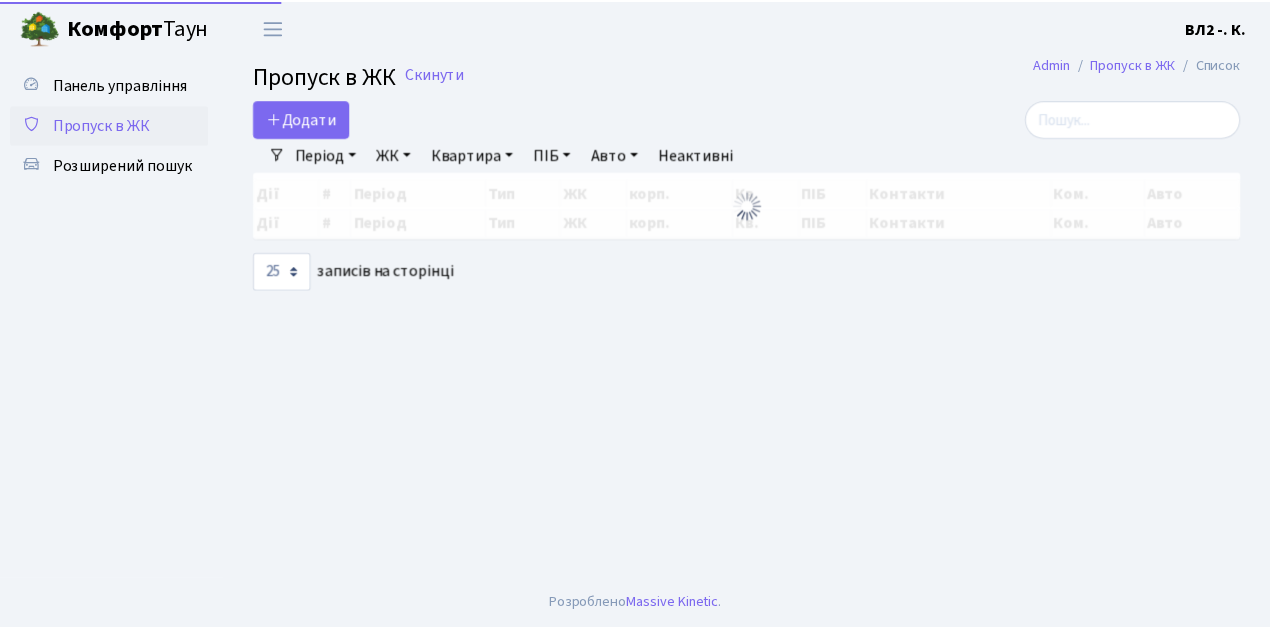 scroll, scrollTop: 0, scrollLeft: 0, axis: both 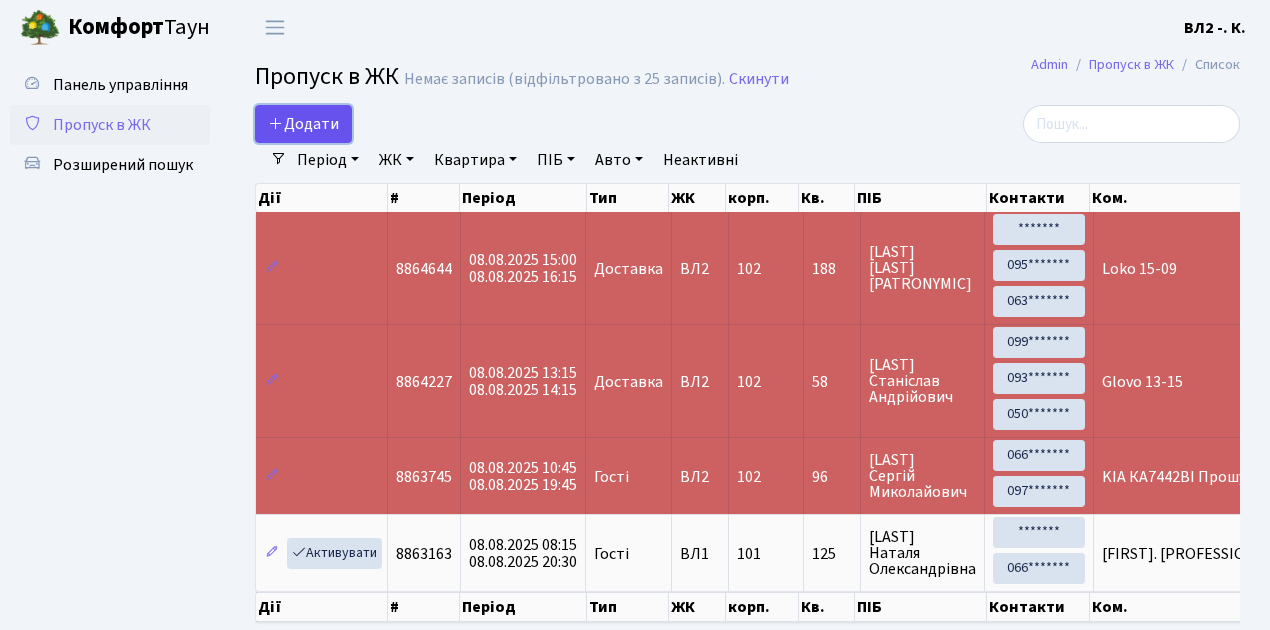 click on "Додати" at bounding box center [303, 124] 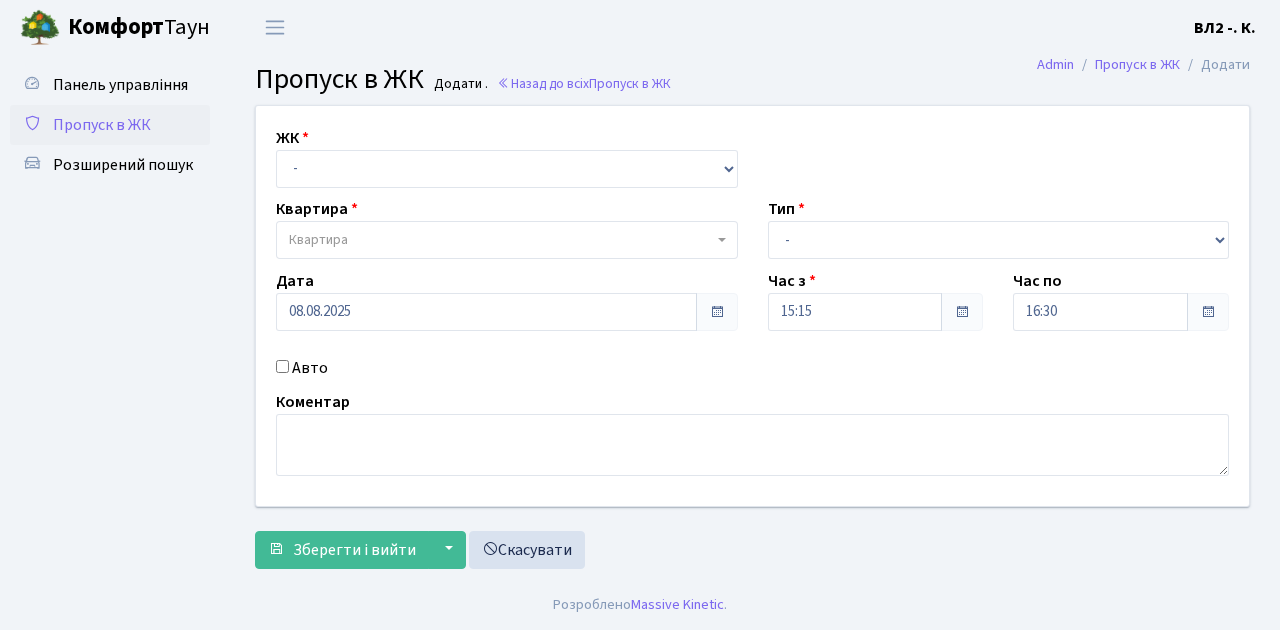 scroll, scrollTop: 0, scrollLeft: 0, axis: both 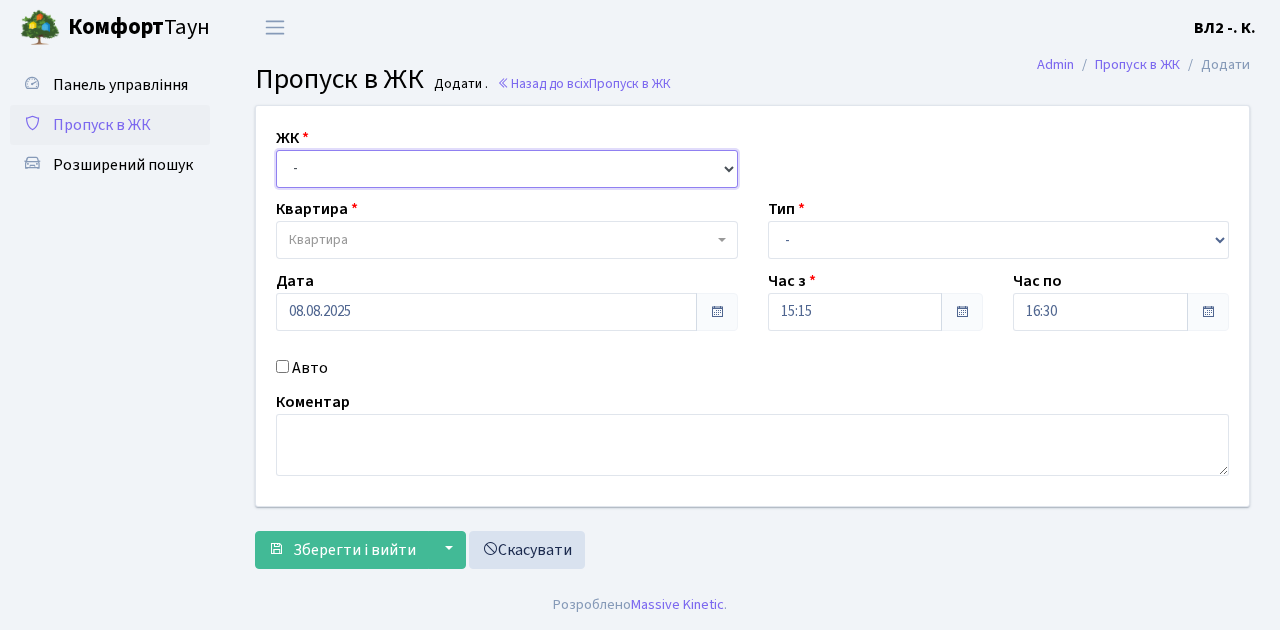 click on "-
[STREET_NAME], [STREET_NUMBER]/1
[STREET_NAME], [STREET_NUMBER], [STREET_NAME]
[STREET_NAME], [STREET_NUMBER]/2" at bounding box center (507, 169) 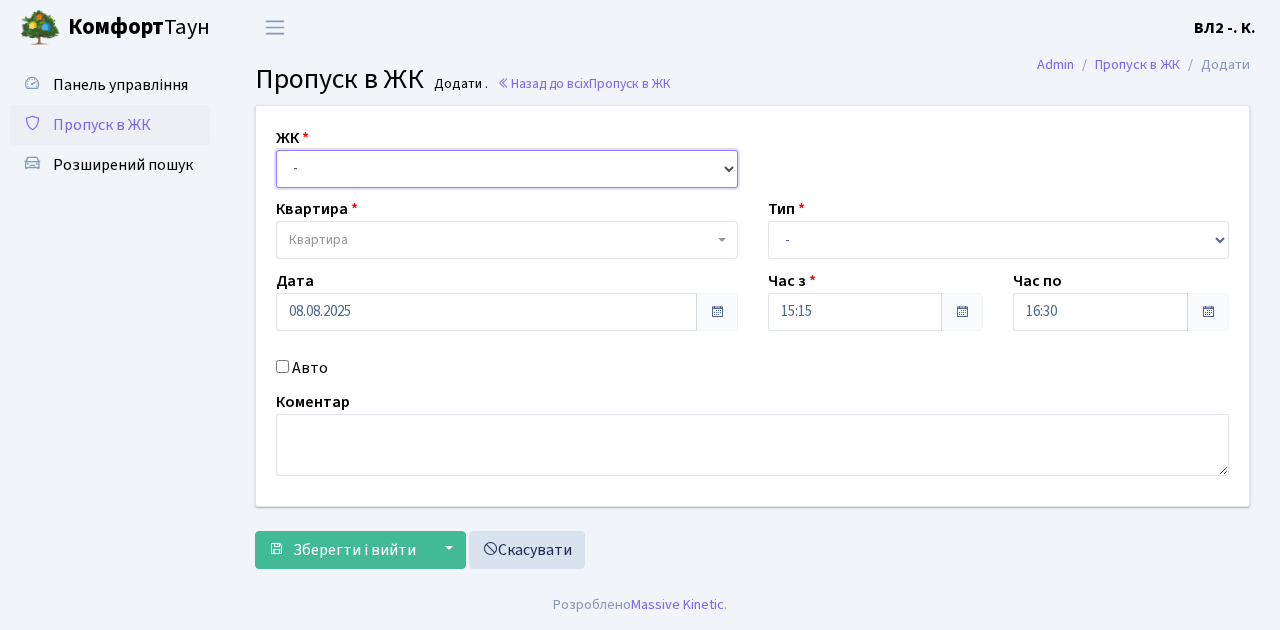 select on "317" 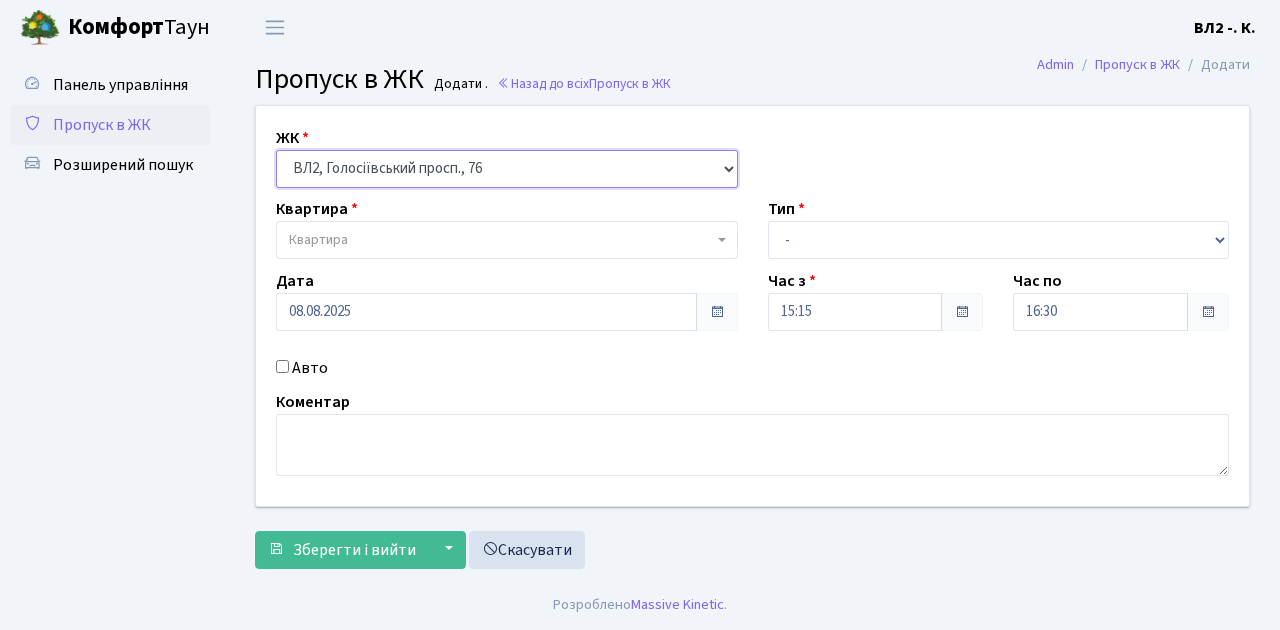 click on "-
[STREET_NAME], [STREET_NUMBER]/1
[STREET_NAME], [STREET_NUMBER], [STREET_NAME]
[STREET_NAME], [STREET_NUMBER]/2" at bounding box center [507, 169] 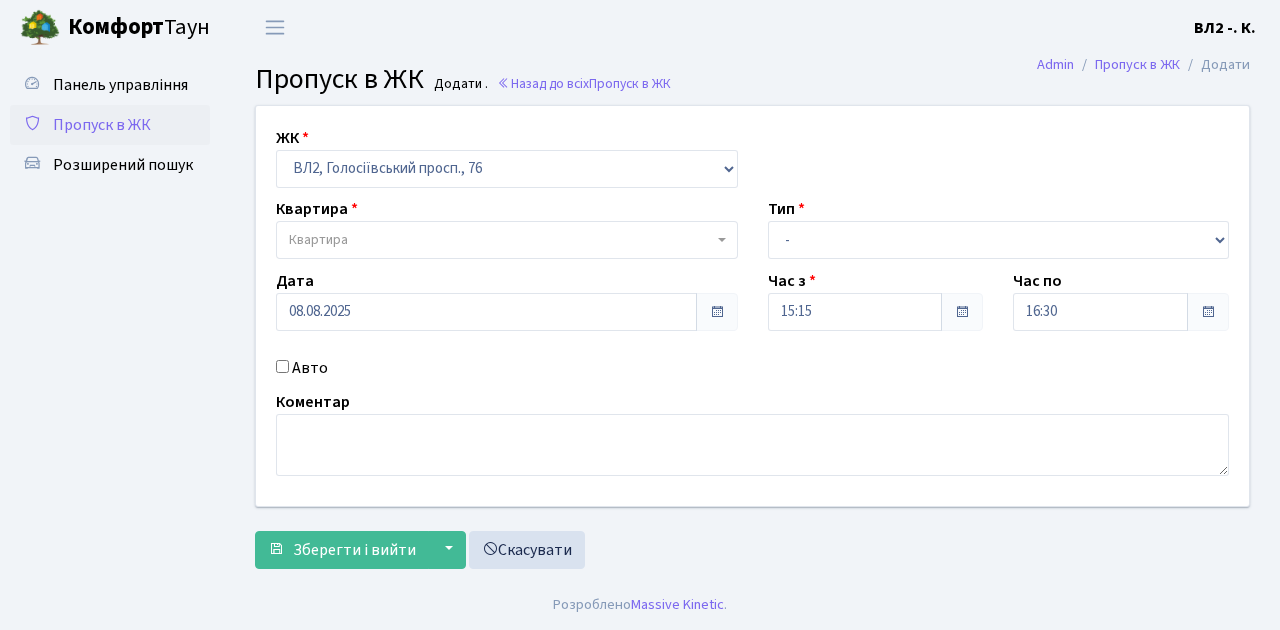 click at bounding box center [722, 240] 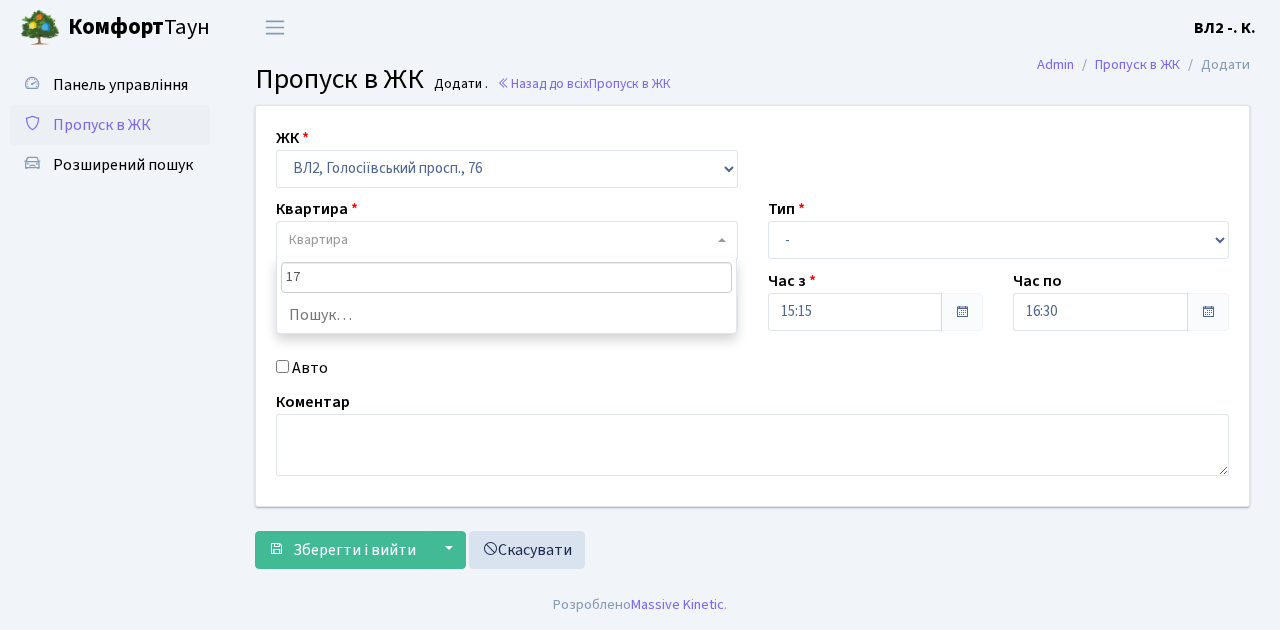 type on "171" 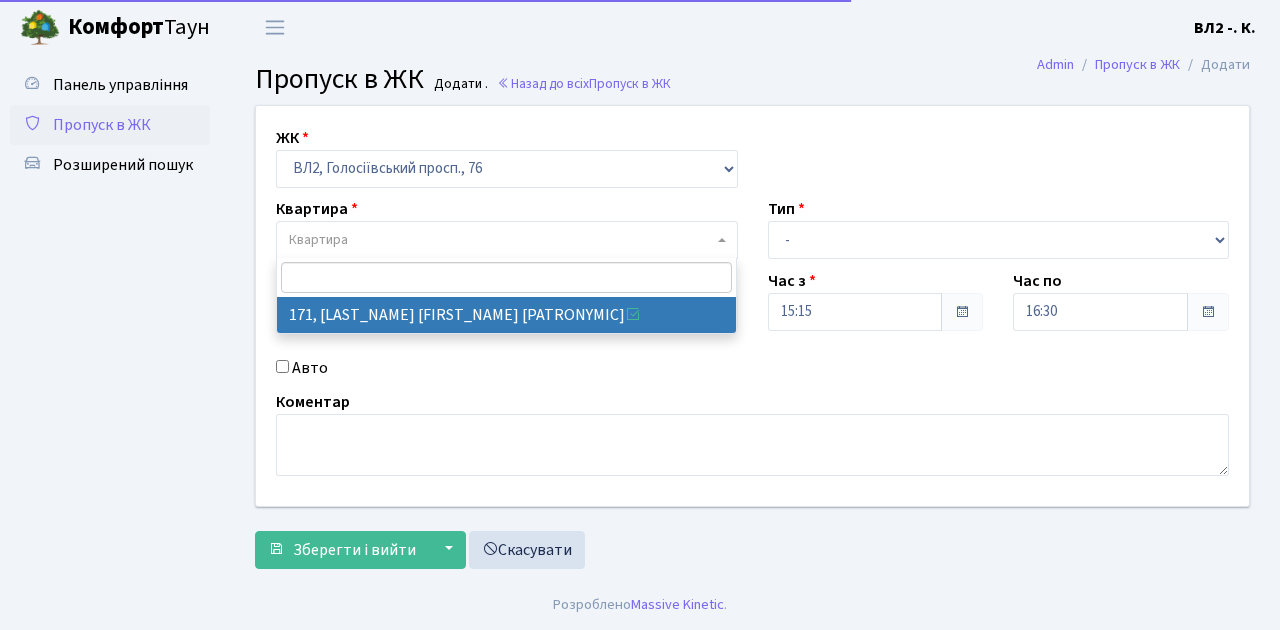 select on "38449" 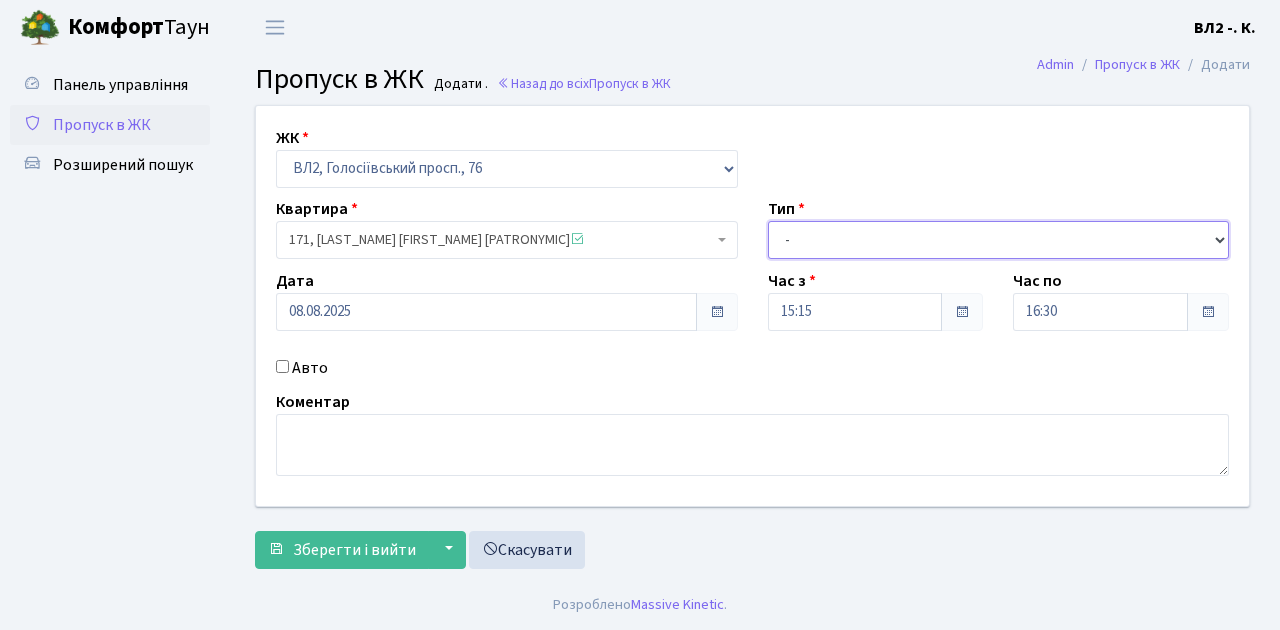click on "-
Доставка
Таксі
Гості
Сервіс" at bounding box center (999, 240) 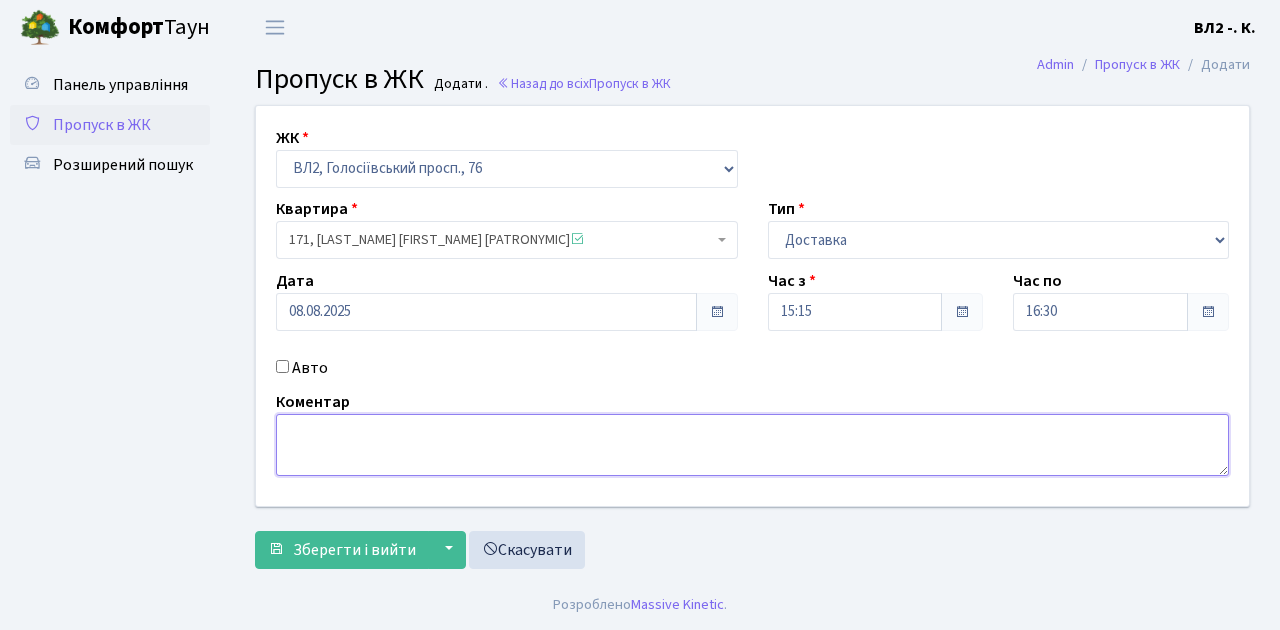 drag, startPoint x: 302, startPoint y: 422, endPoint x: 291, endPoint y: 495, distance: 73.82411 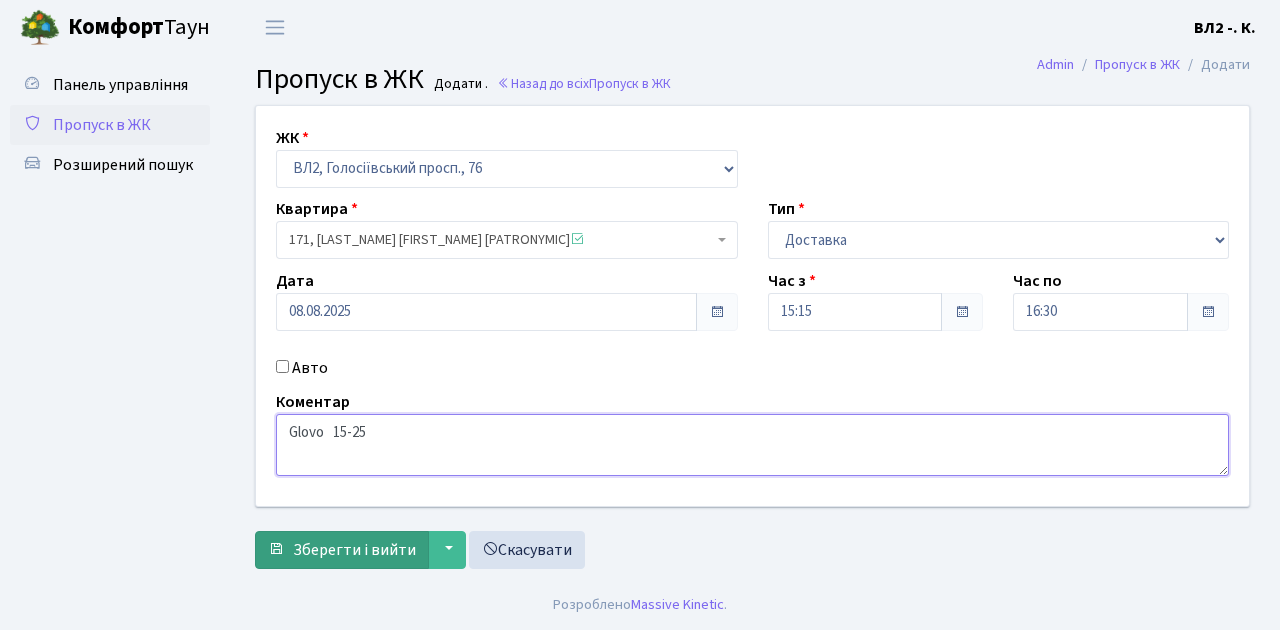 type on "Glovo   15-25" 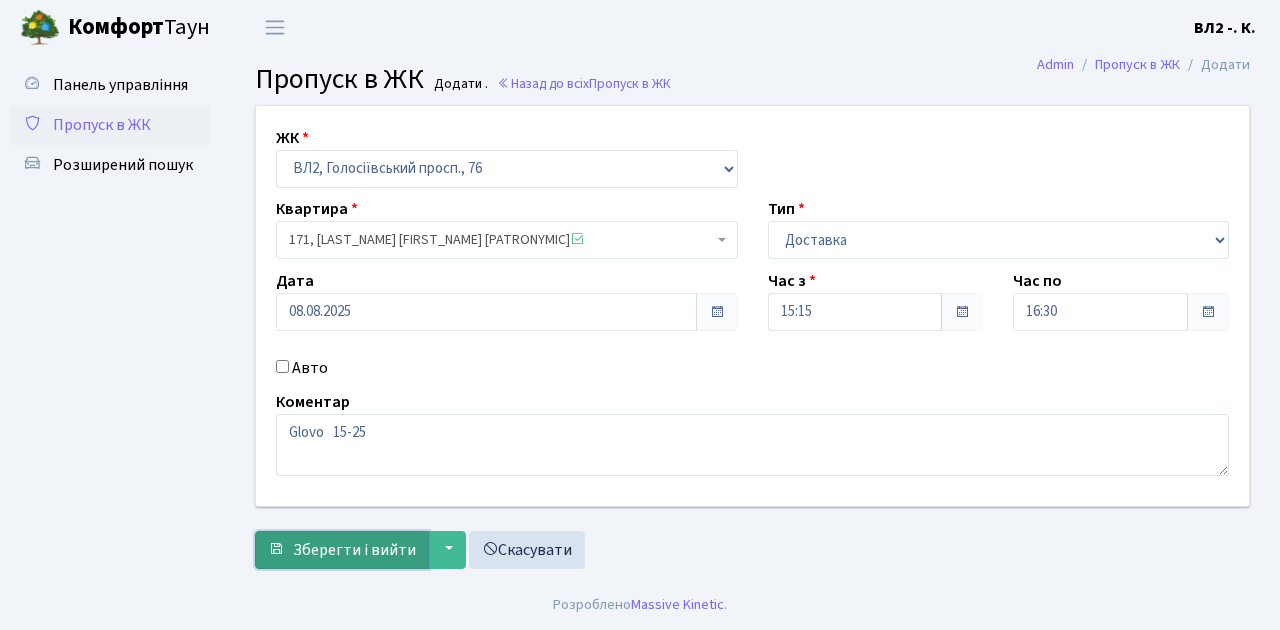 click on "Зберегти і вийти" at bounding box center [354, 550] 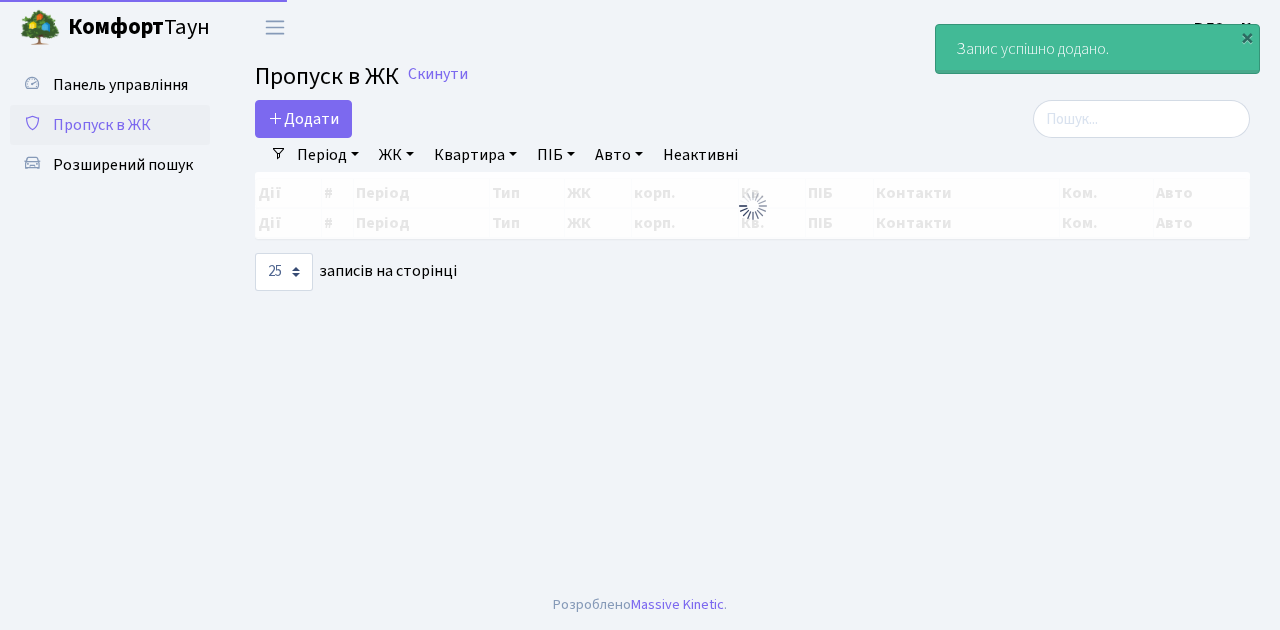 select on "25" 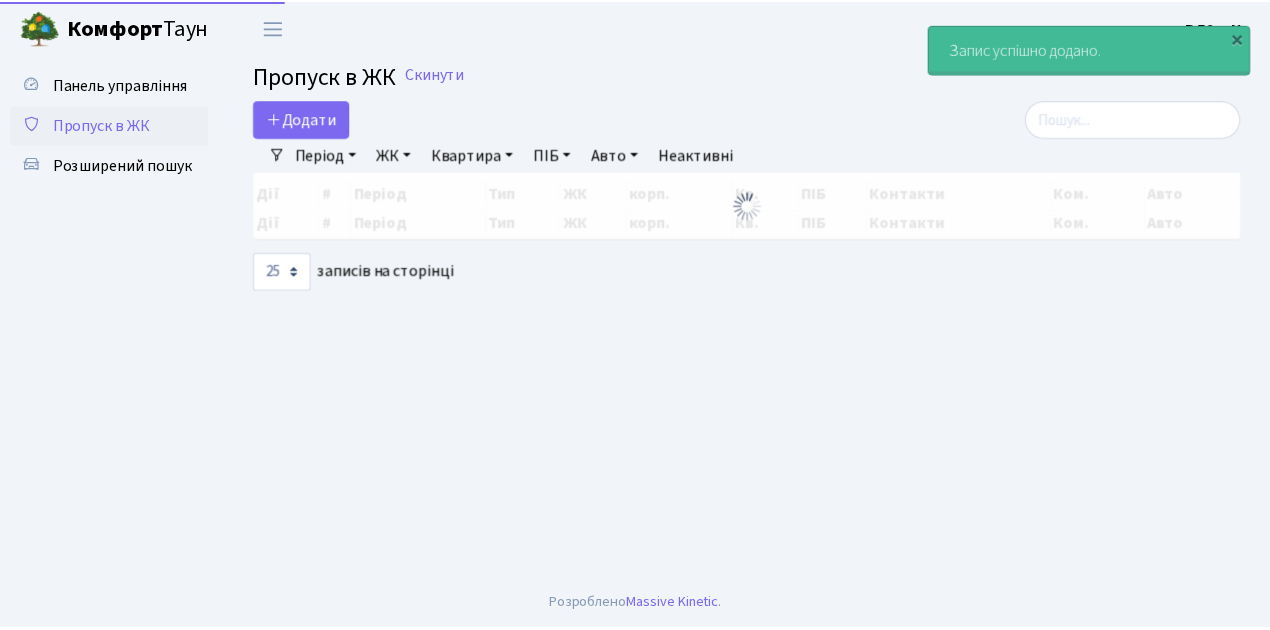 scroll, scrollTop: 0, scrollLeft: 0, axis: both 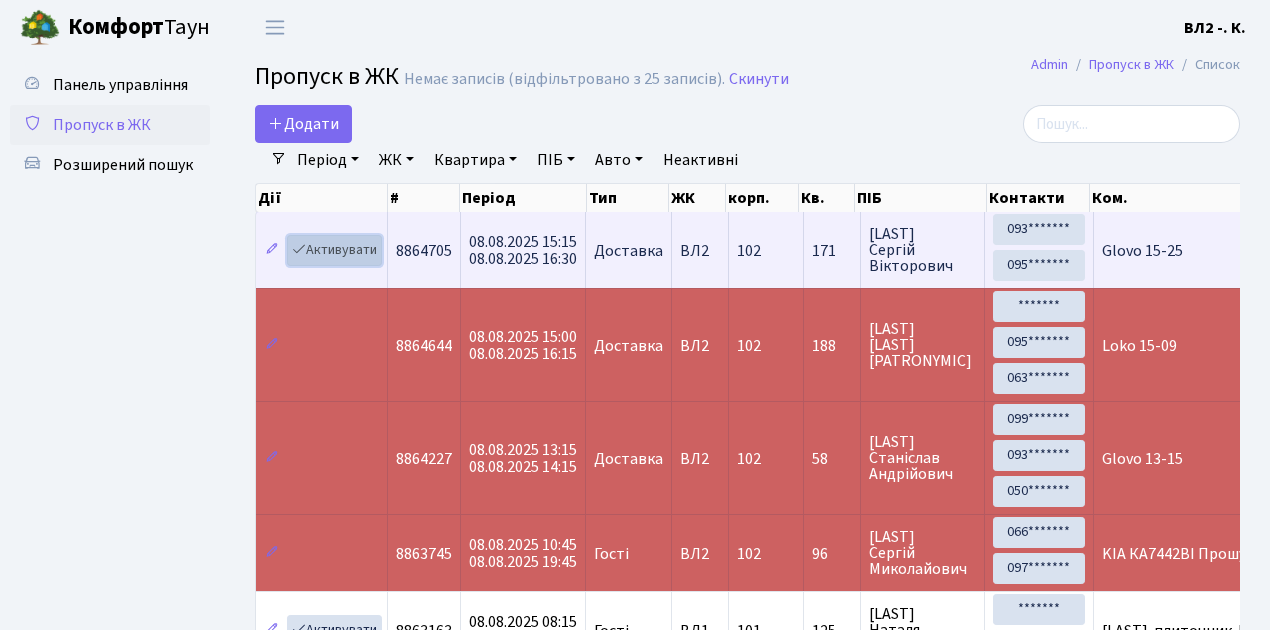 click on "Активувати" at bounding box center [334, 250] 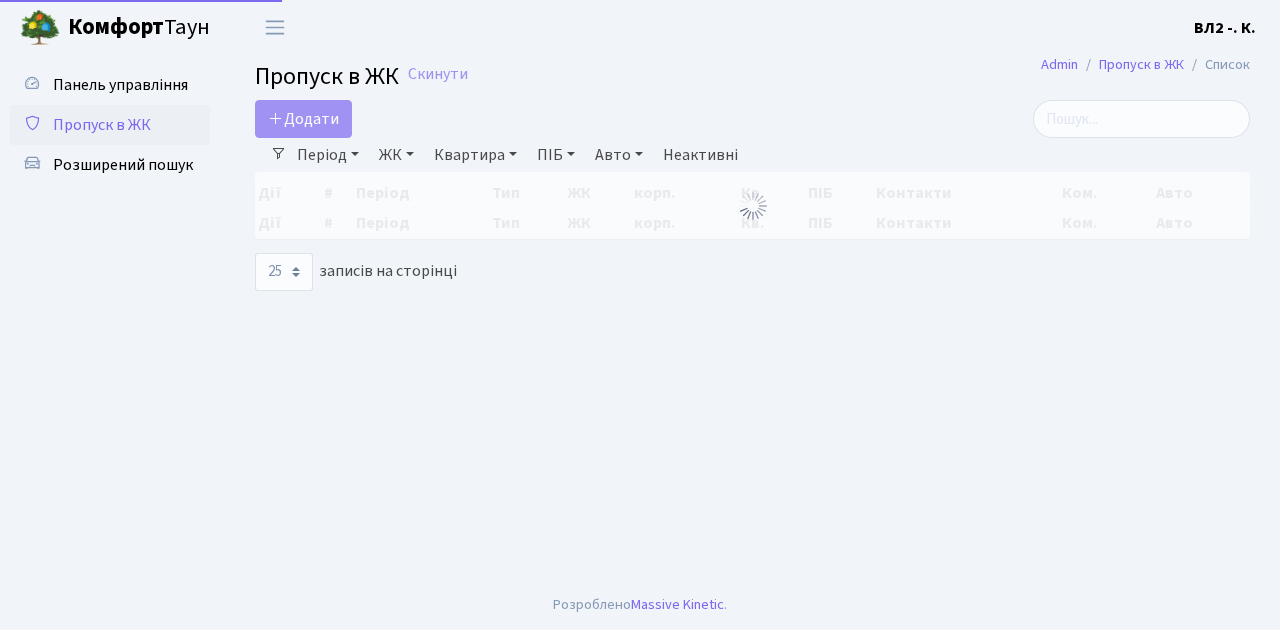 select on "25" 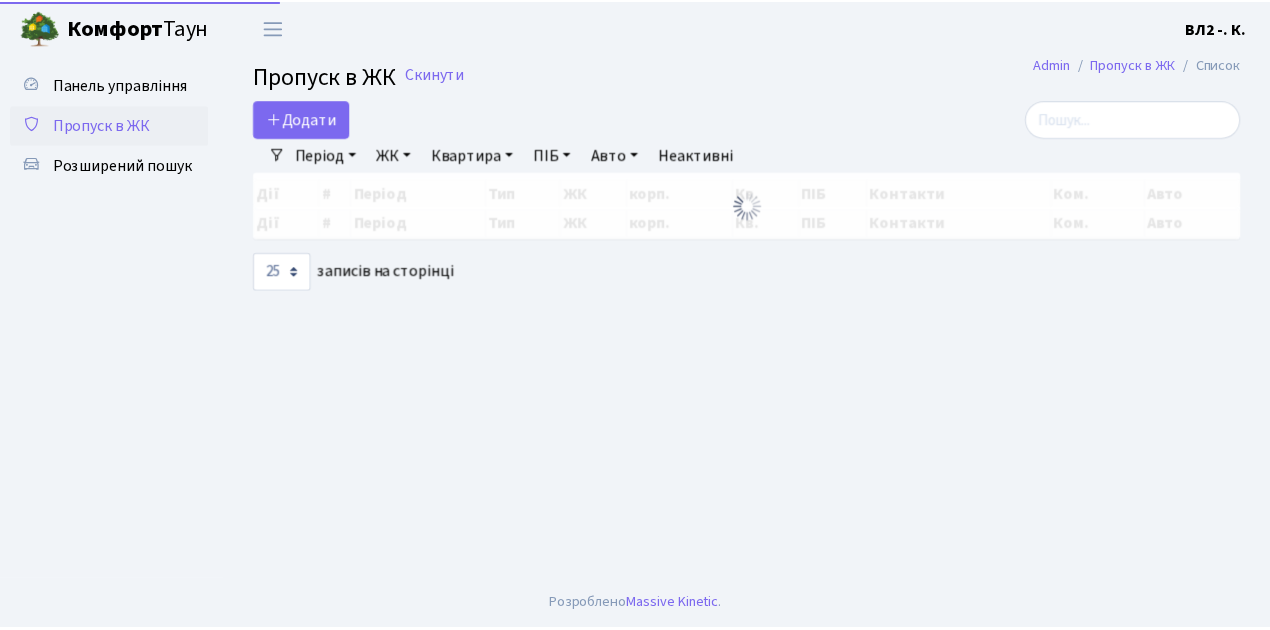 scroll, scrollTop: 0, scrollLeft: 0, axis: both 